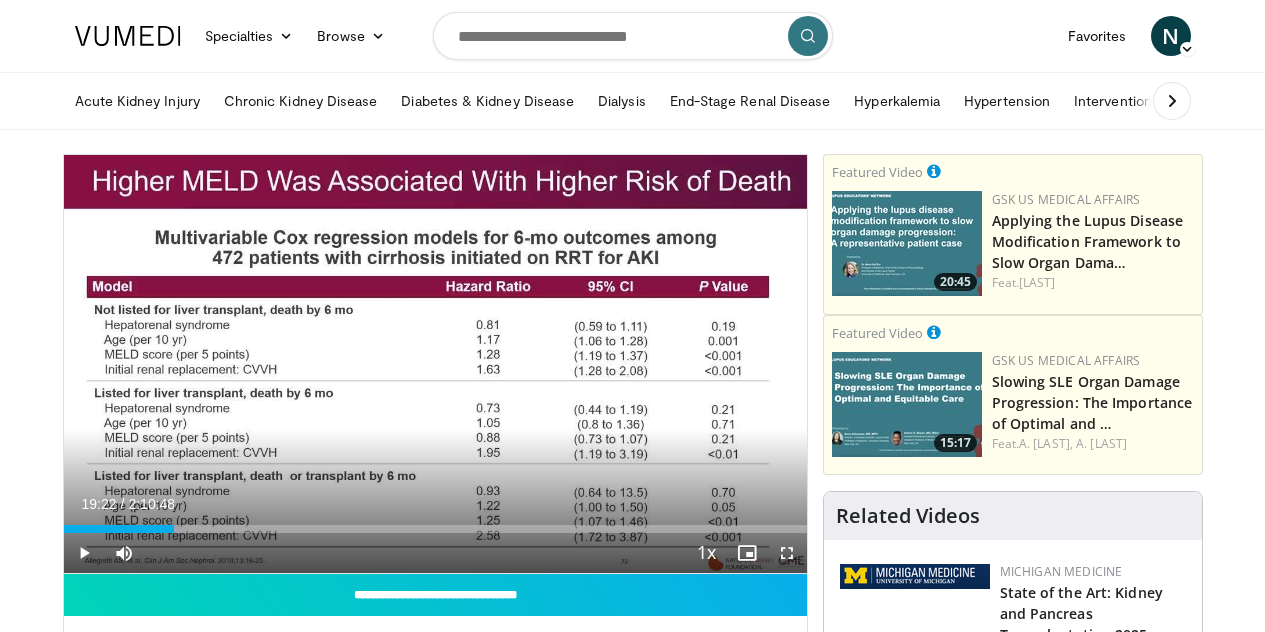 scroll, scrollTop: 100, scrollLeft: 0, axis: vertical 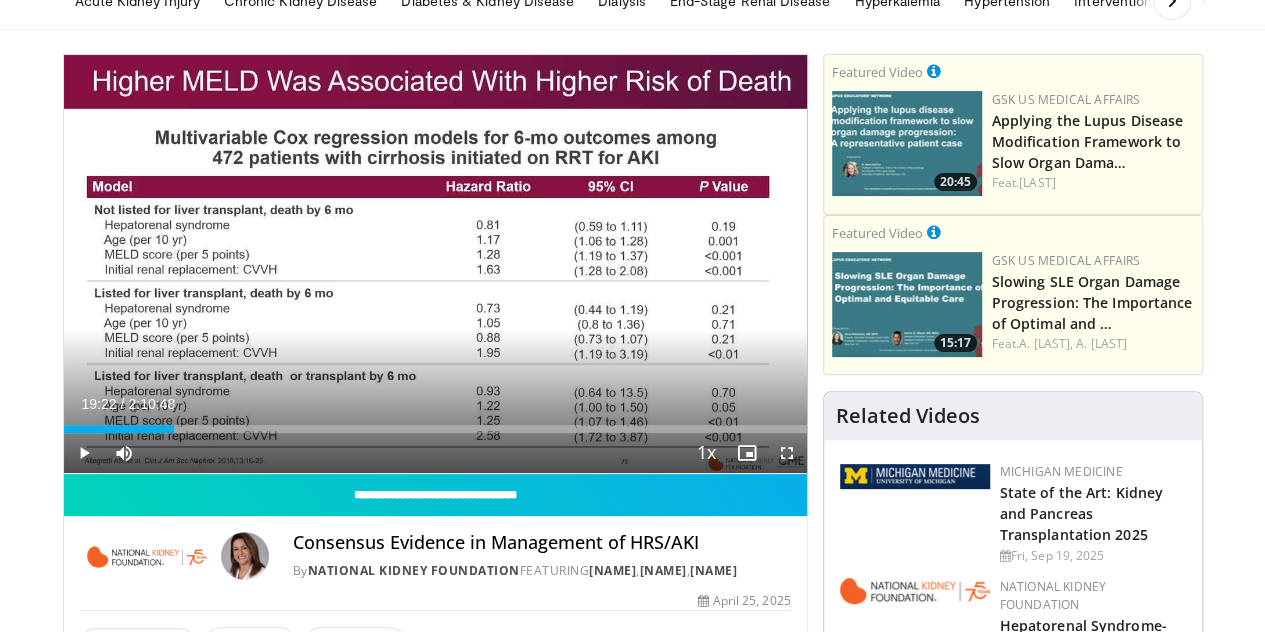 click at bounding box center (84, 453) 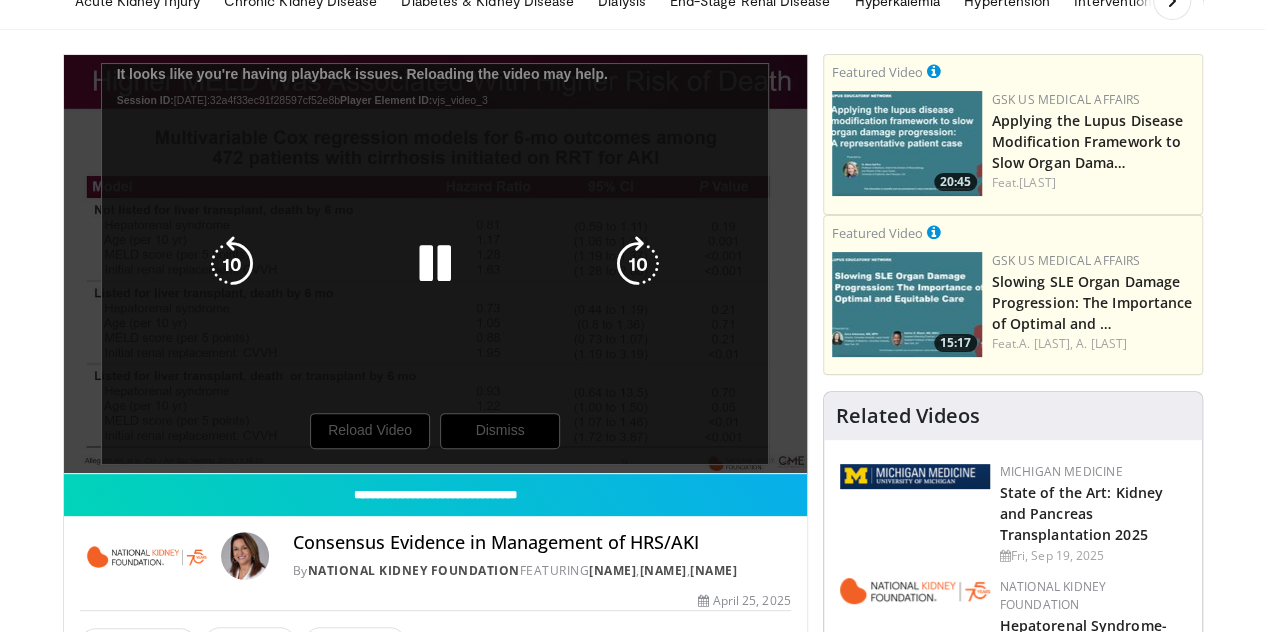 click on "10 seconds
Tap to unmute" at bounding box center (435, 264) 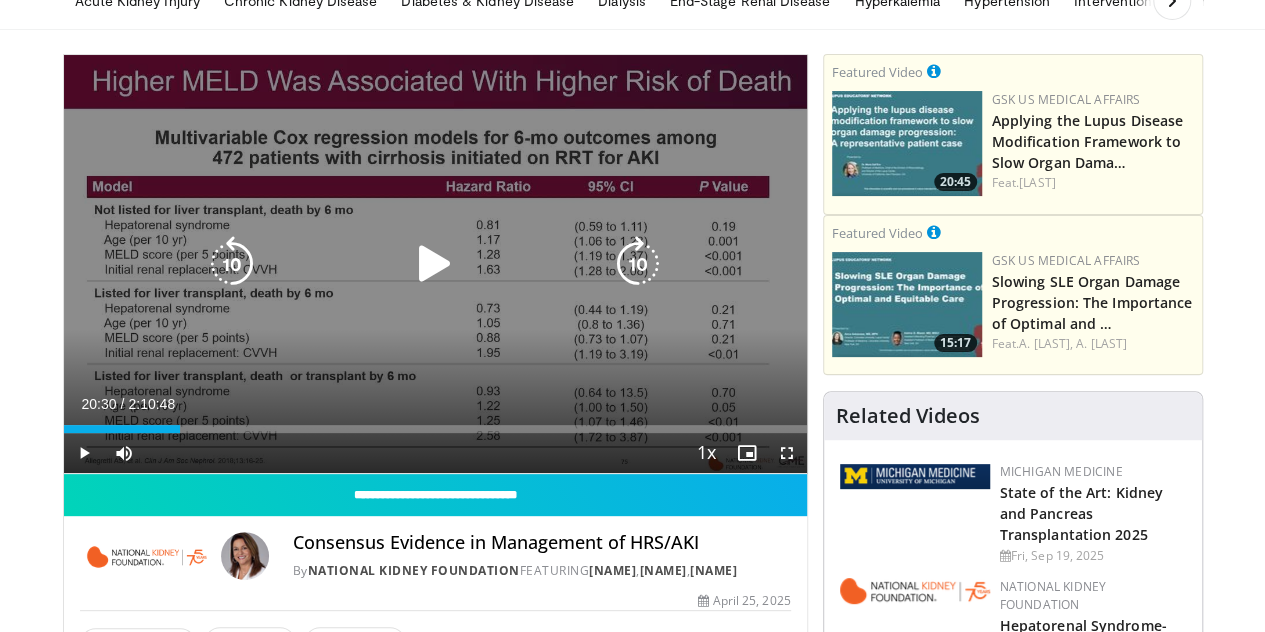click at bounding box center (435, 264) 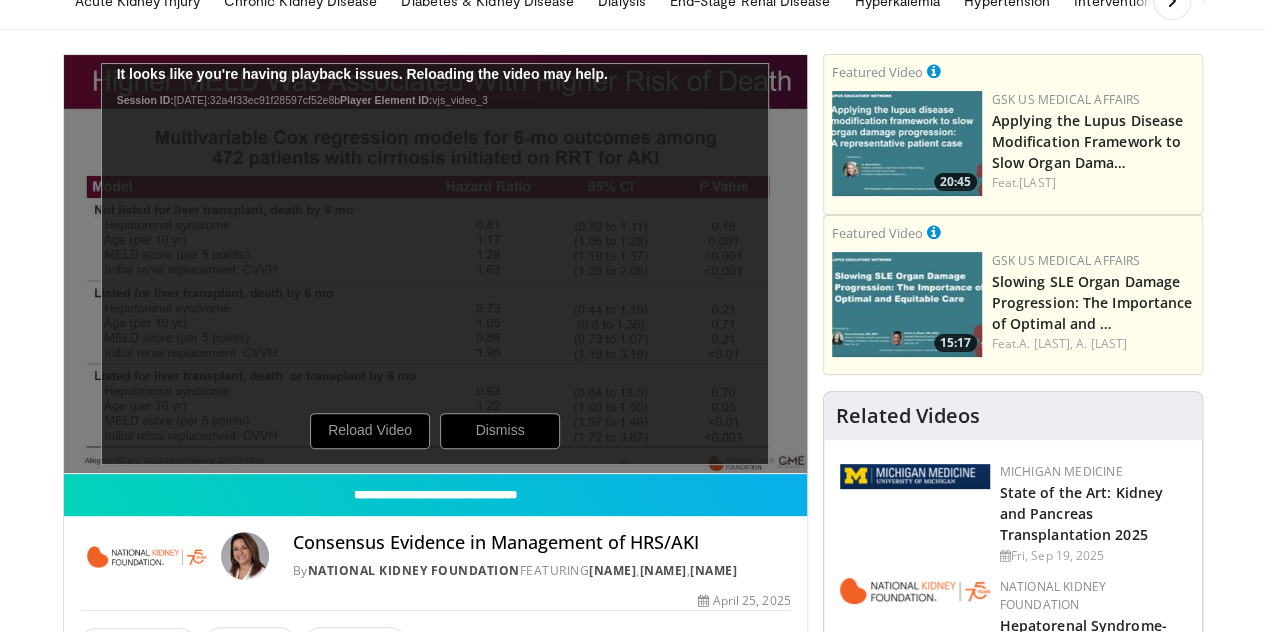 scroll, scrollTop: 200, scrollLeft: 0, axis: vertical 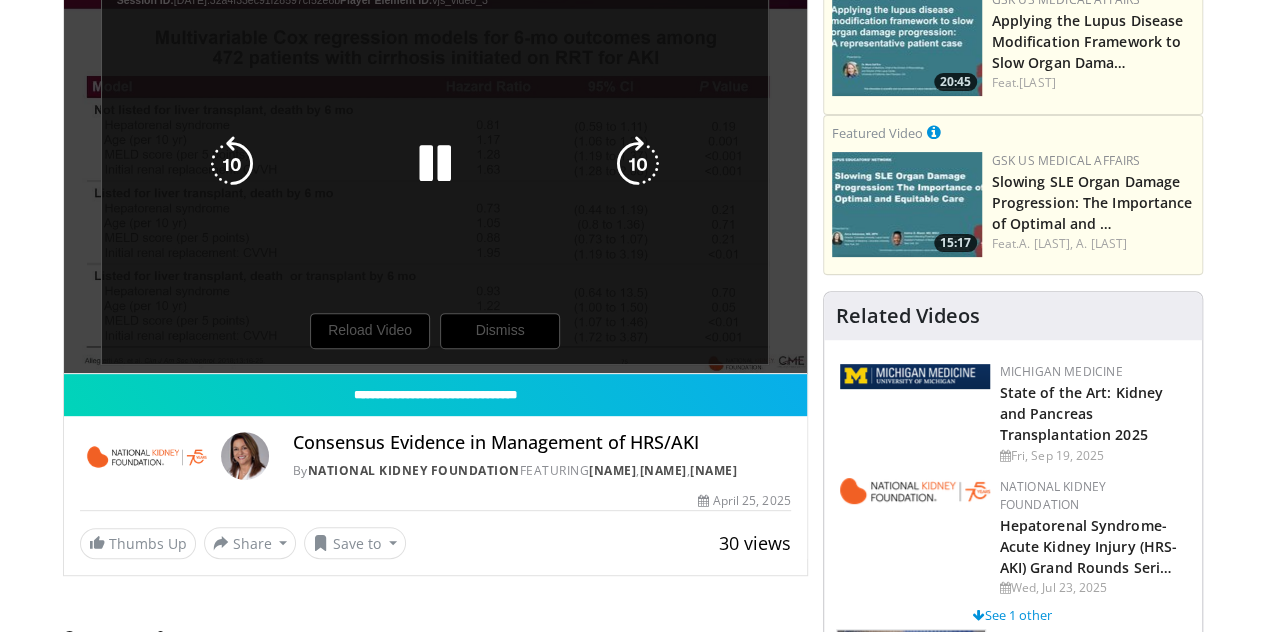 click on "10 seconds
Tap to unmute" at bounding box center [435, 164] 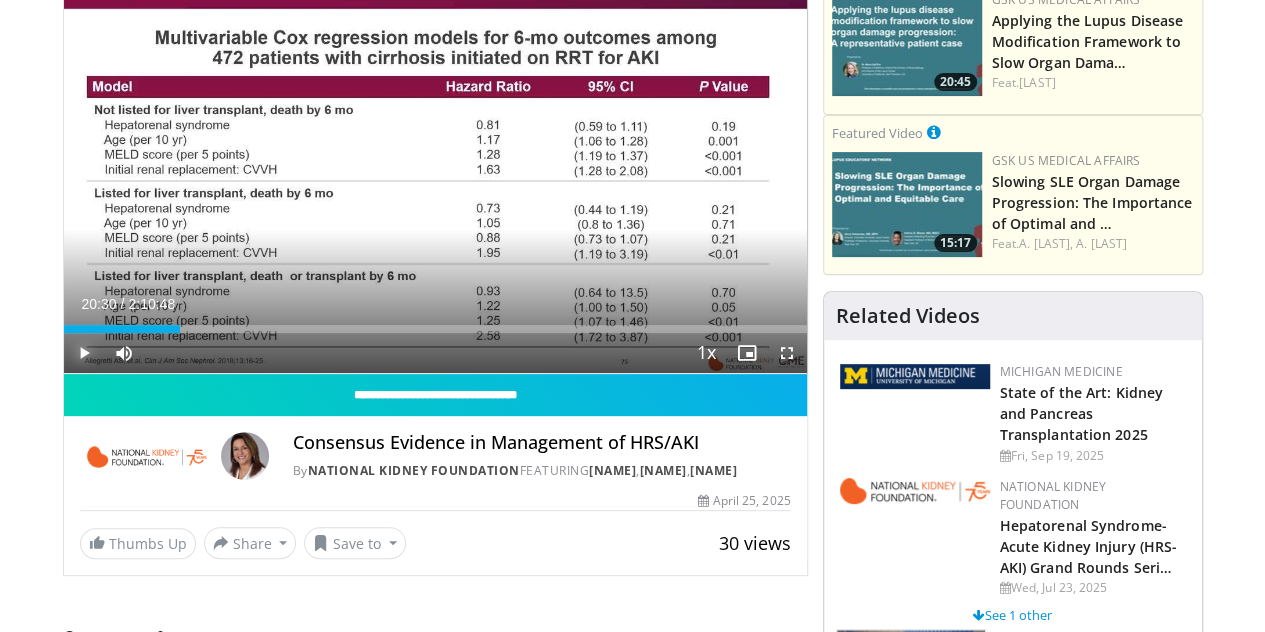 click at bounding box center [84, 353] 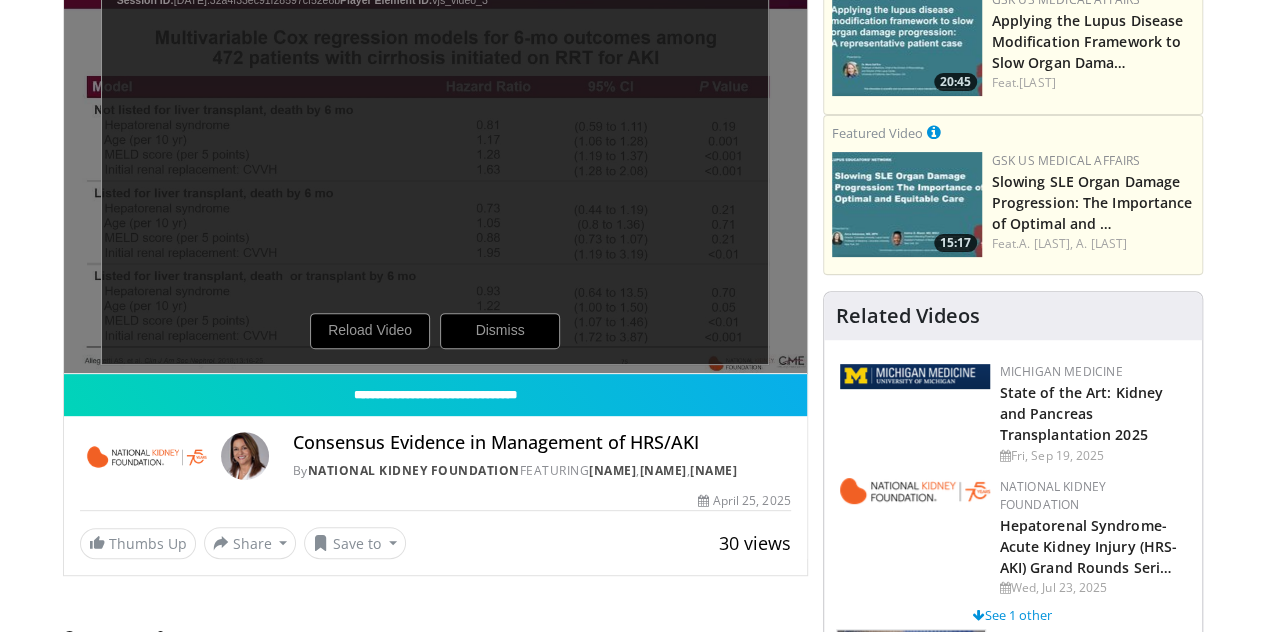 scroll, scrollTop: 154, scrollLeft: 0, axis: vertical 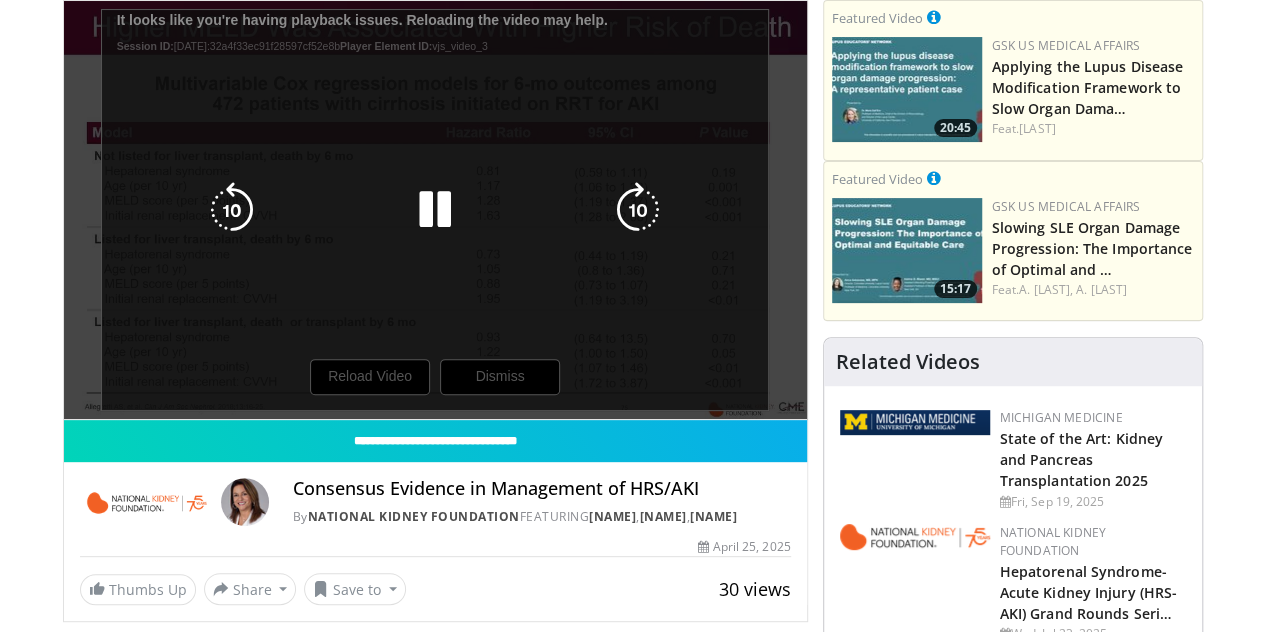 click on "10 seconds
Tap to unmute" at bounding box center (435, 210) 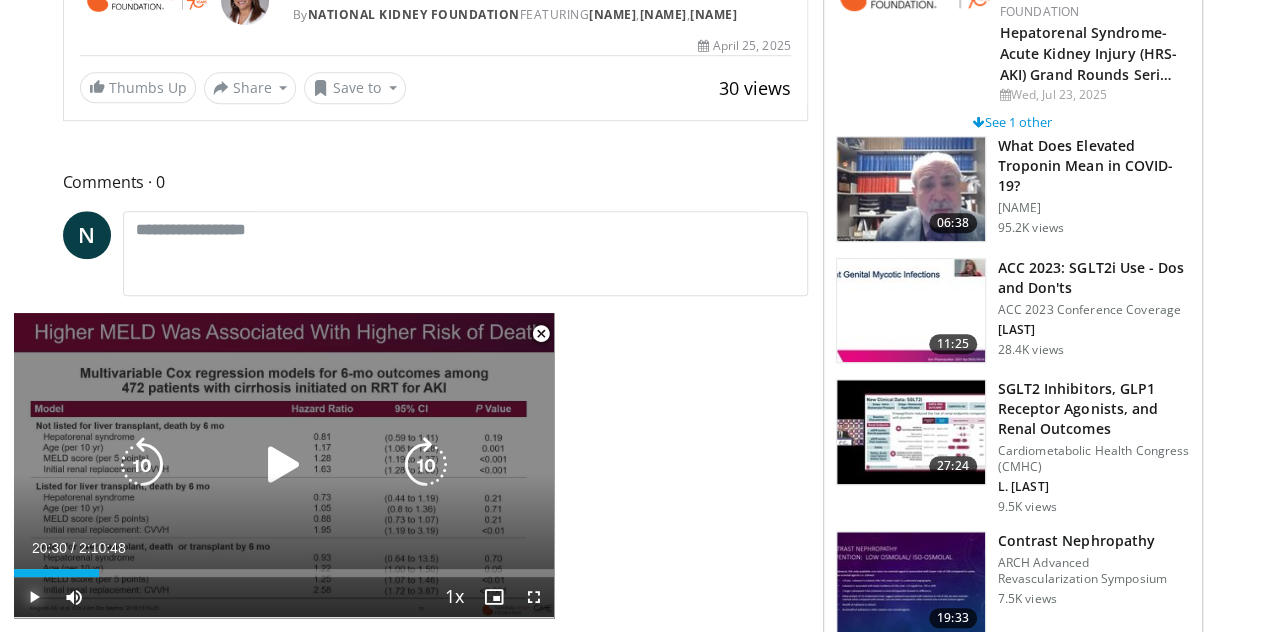 scroll, scrollTop: 754, scrollLeft: 0, axis: vertical 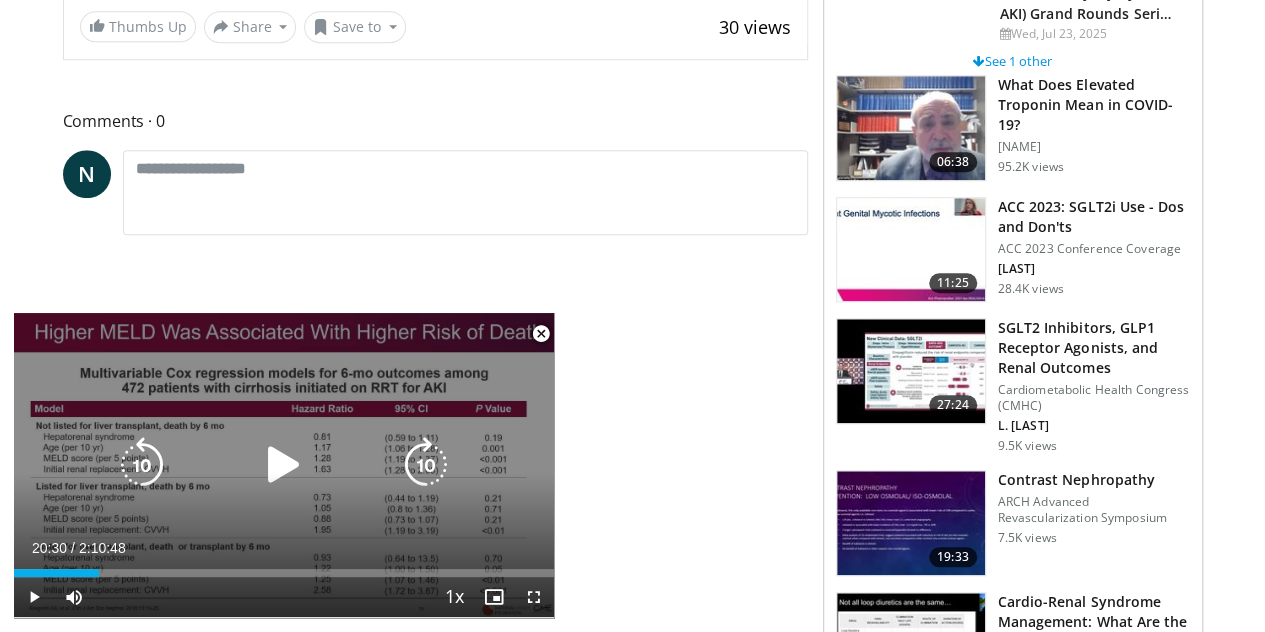click at bounding box center [284, 465] 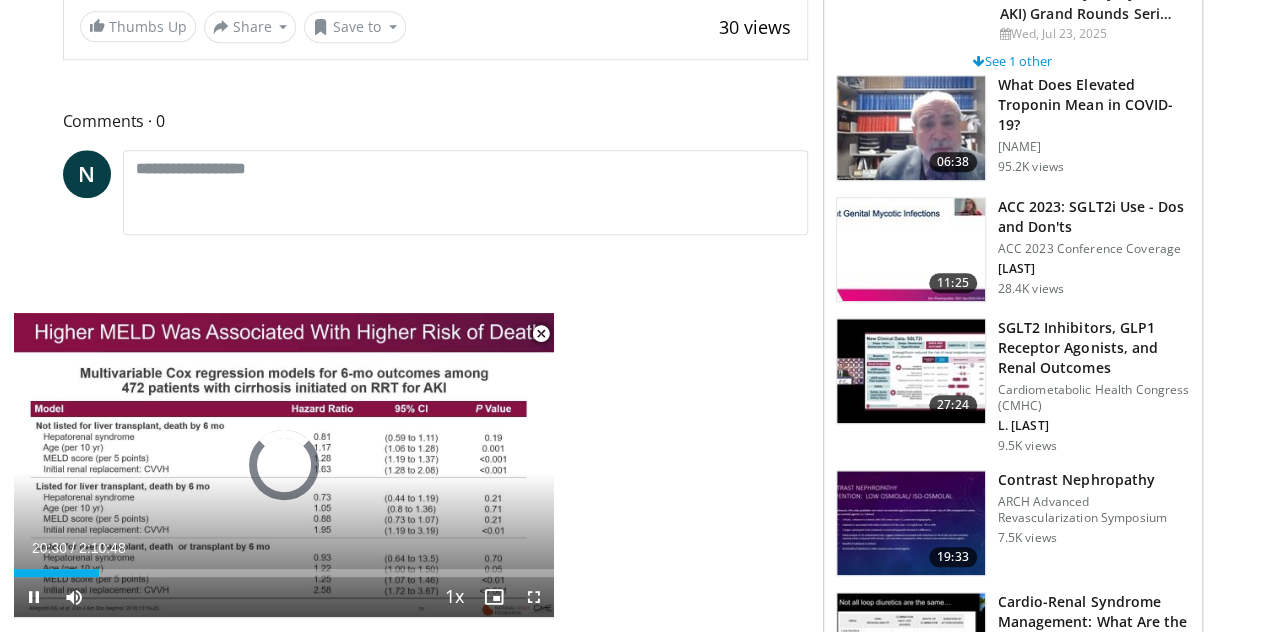 click at bounding box center [541, 334] 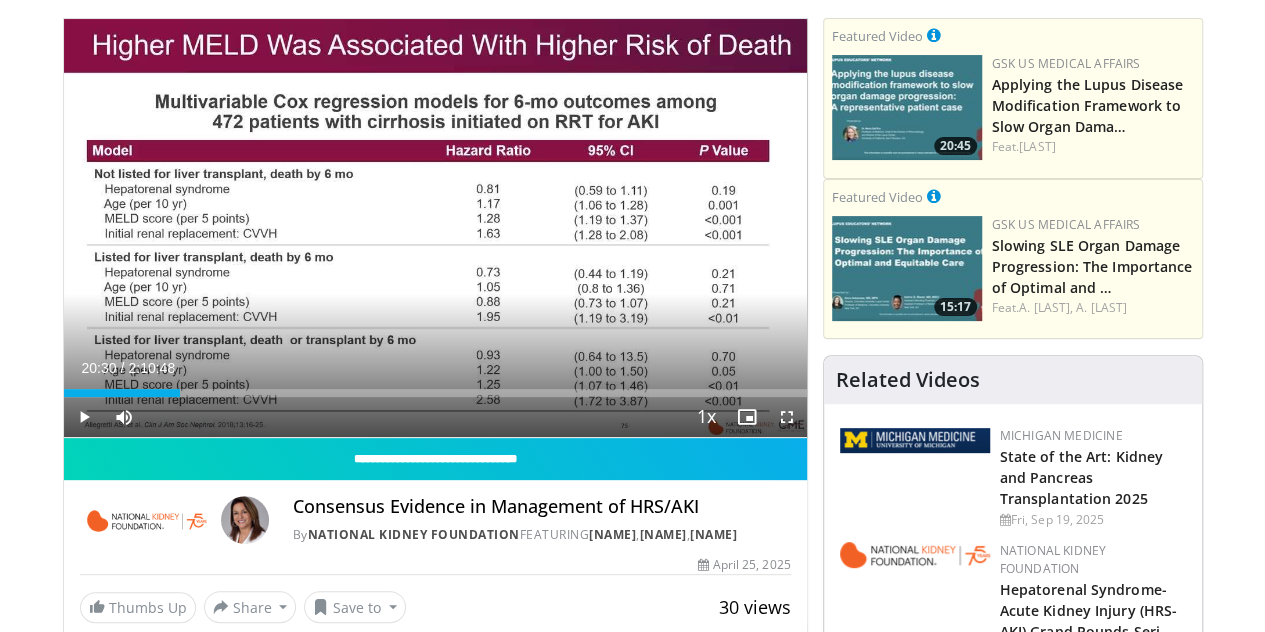 scroll, scrollTop: 0, scrollLeft: 0, axis: both 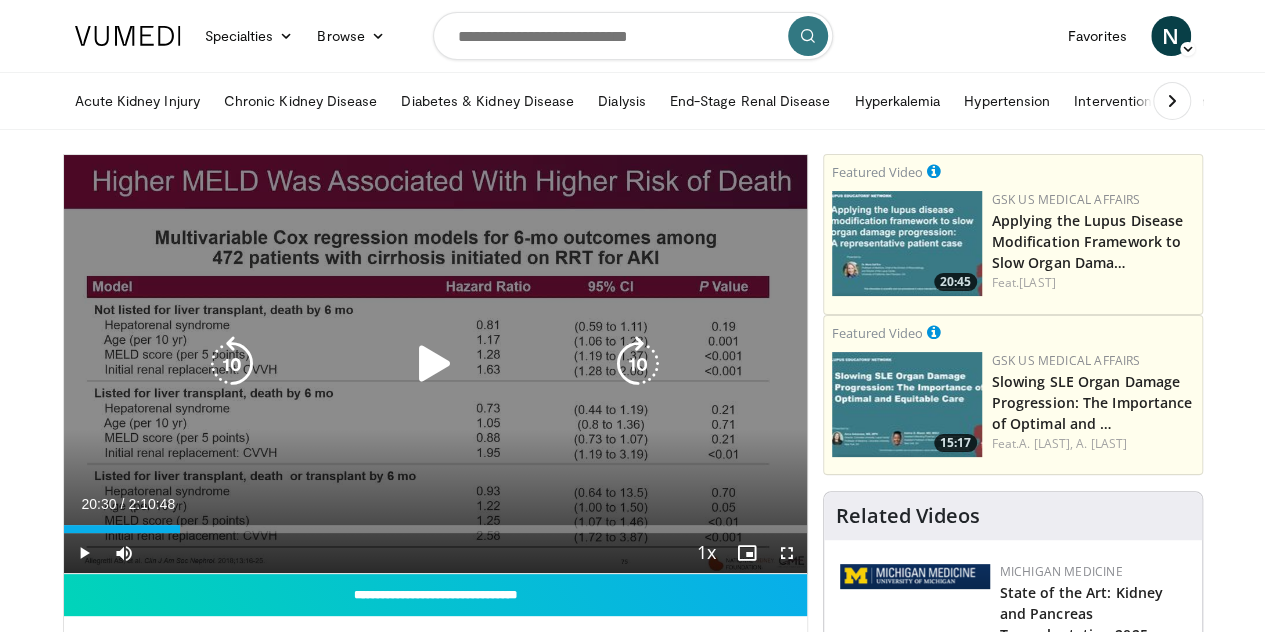 click at bounding box center [435, 364] 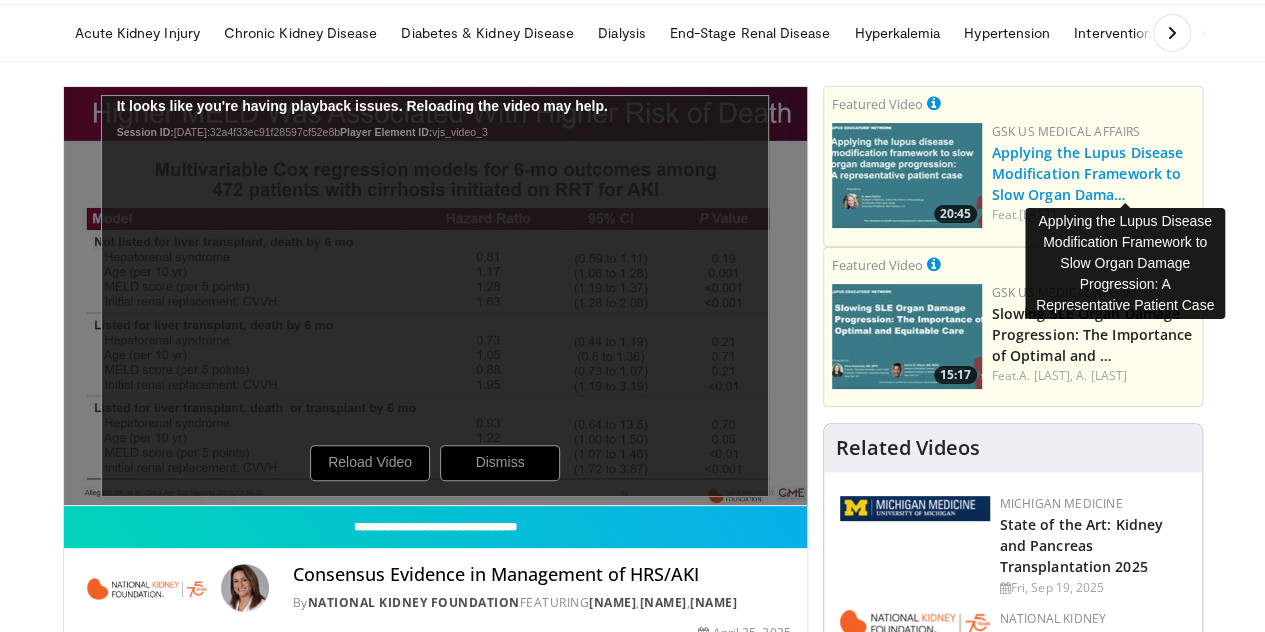 scroll, scrollTop: 100, scrollLeft: 0, axis: vertical 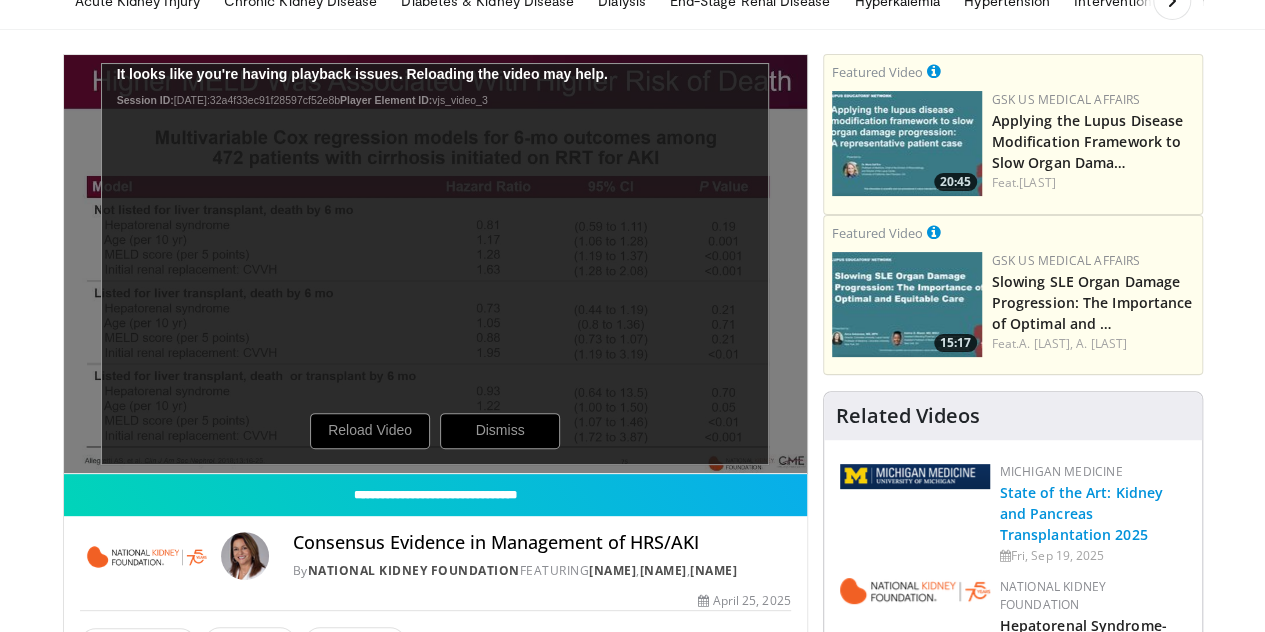 click on "State of the Art: Kidney and Pancreas Transplantation 2025" at bounding box center [1081, 513] 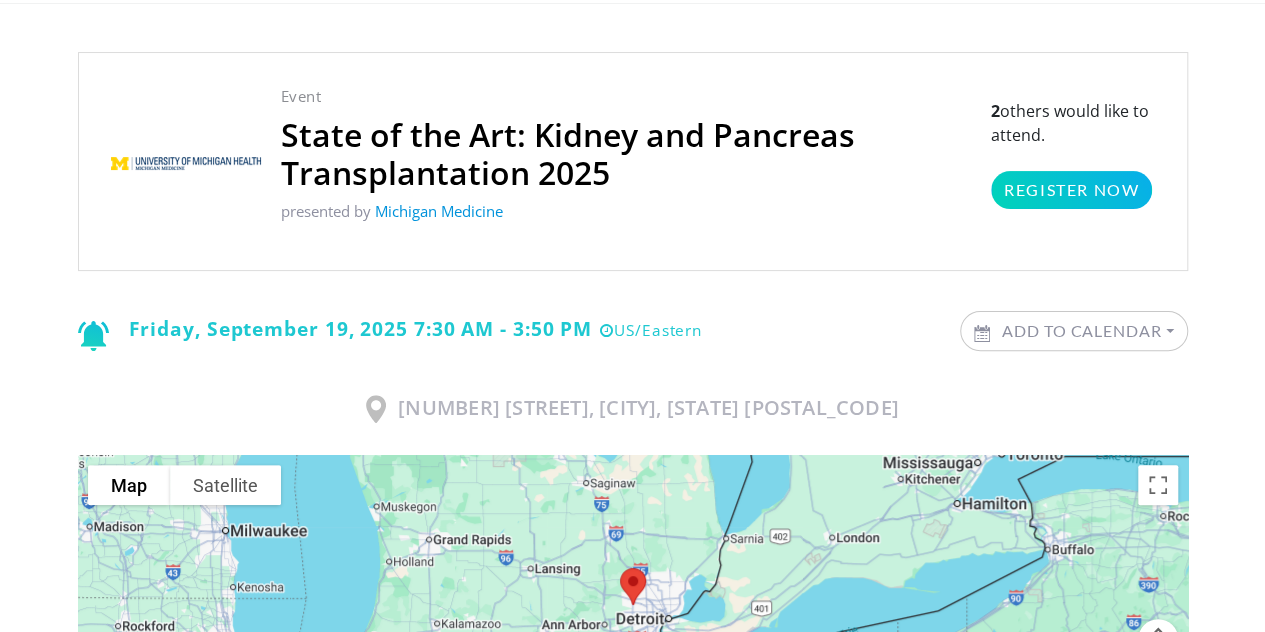 scroll, scrollTop: 0, scrollLeft: 0, axis: both 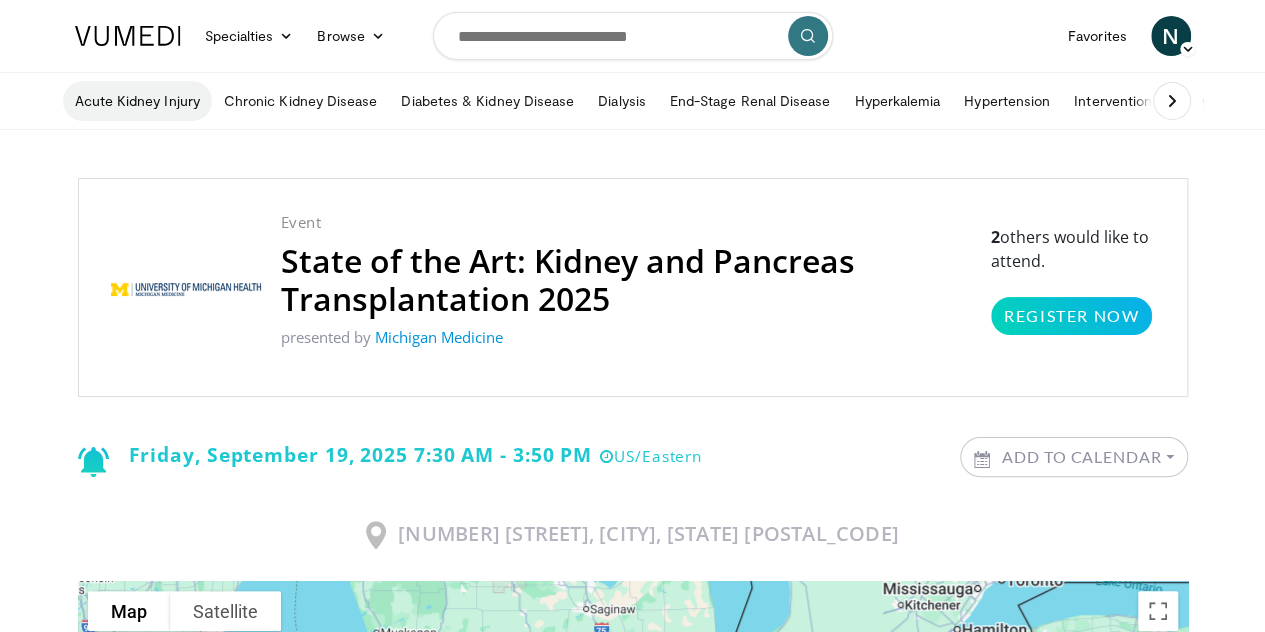 click on "Acute Kidney Injury" at bounding box center (137, 101) 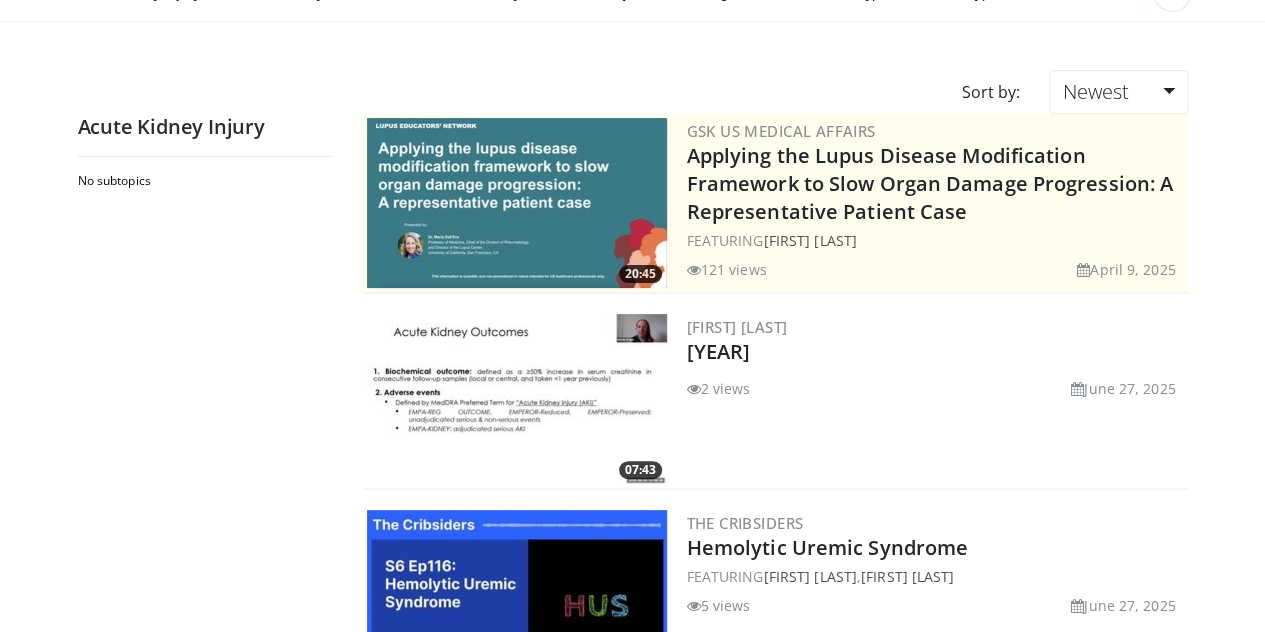 scroll, scrollTop: 200, scrollLeft: 0, axis: vertical 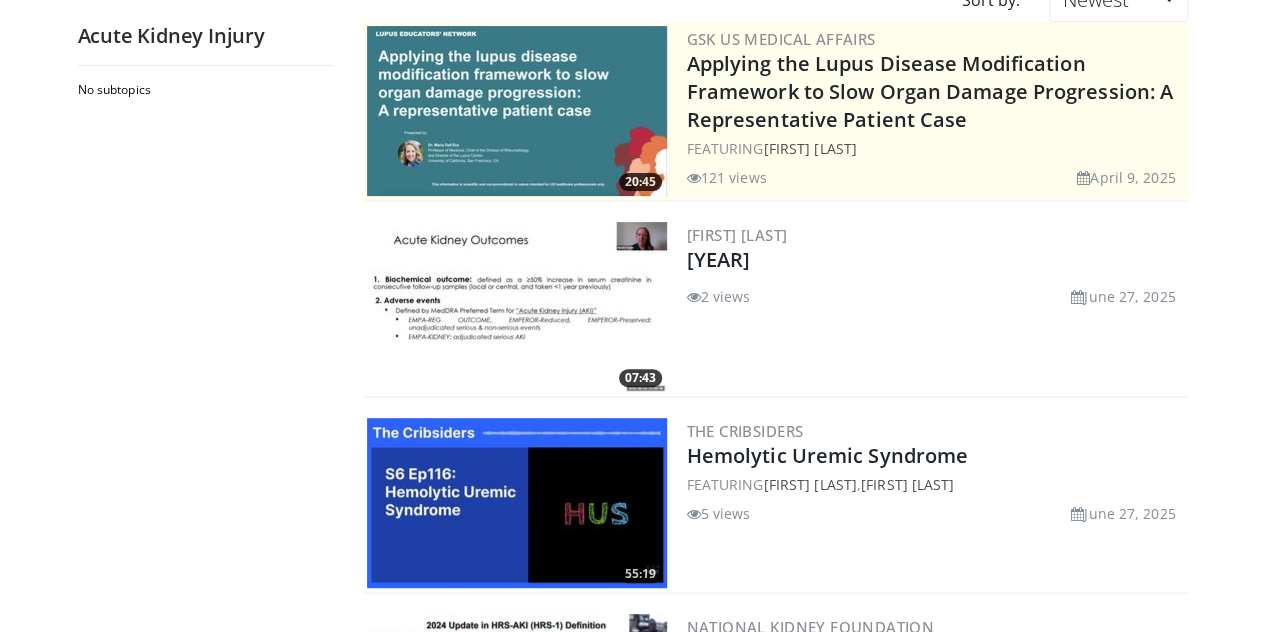 drag, startPoint x: 810, startPoint y: 361, endPoint x: 756, endPoint y: 561, distance: 207.16177 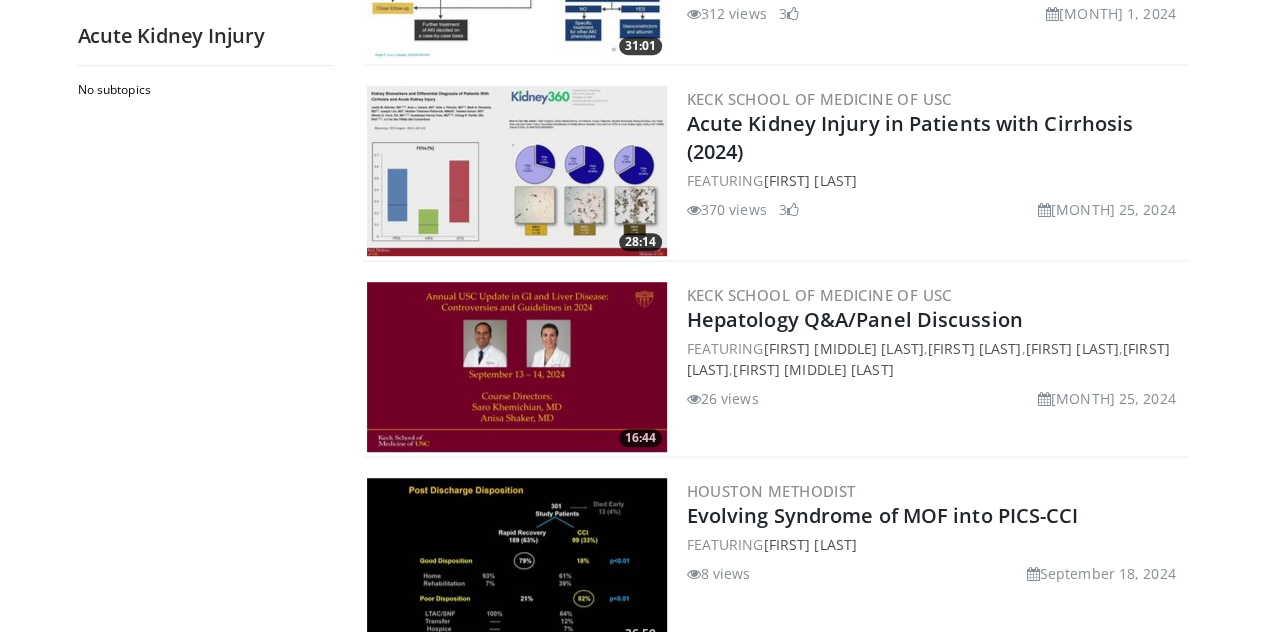 scroll, scrollTop: 4300, scrollLeft: 0, axis: vertical 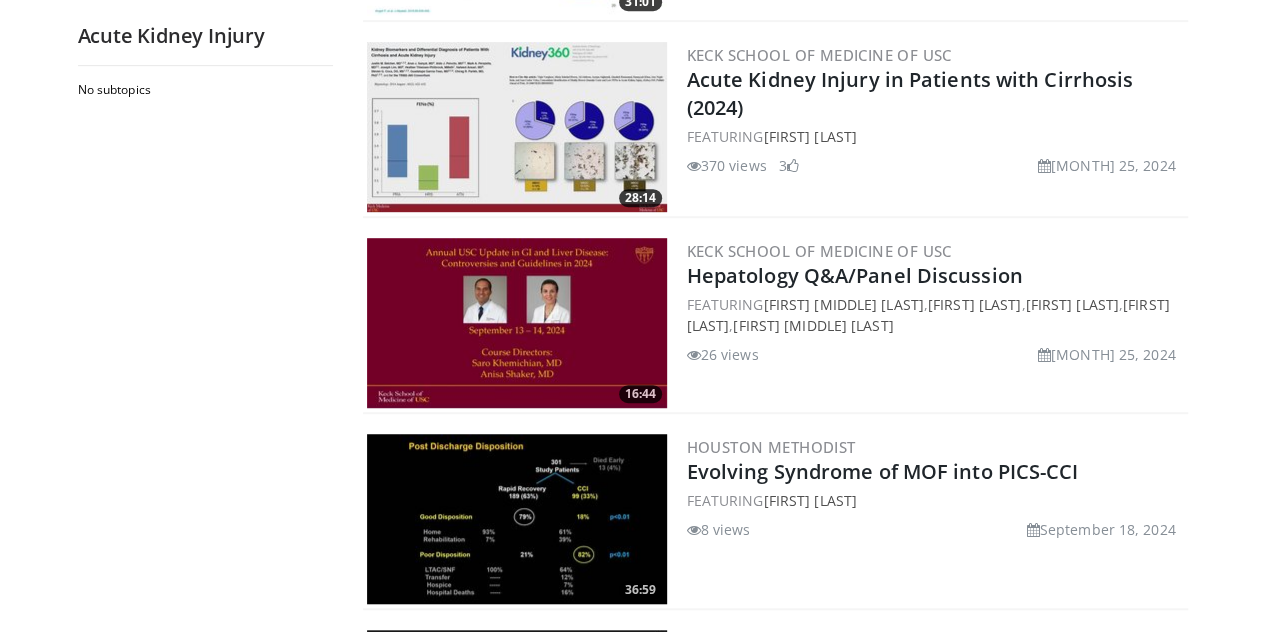 click on "FEATURING
[FIRST] [MIDDLE] [LAST] ,
[FIRST] [LAST] ,
[FIRST] [LAST] ,
[FIRST] [LAST] ,
[FIRST] [MIDDLE] [LAST]" at bounding box center (935, 315) 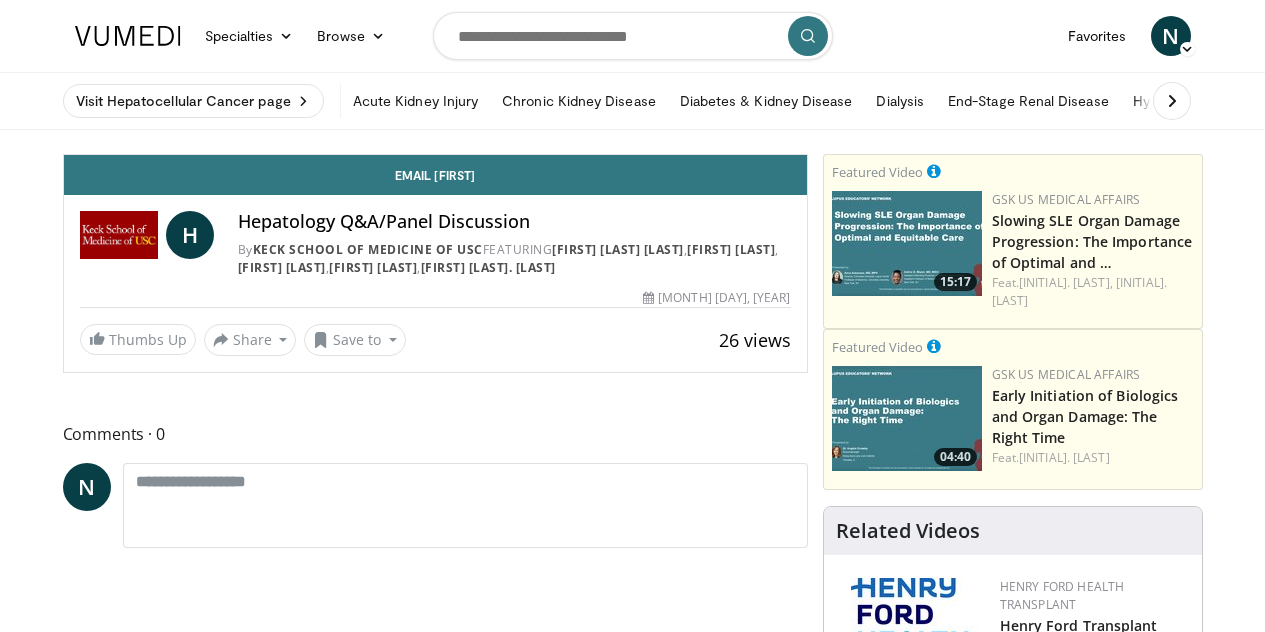 scroll, scrollTop: 0, scrollLeft: 0, axis: both 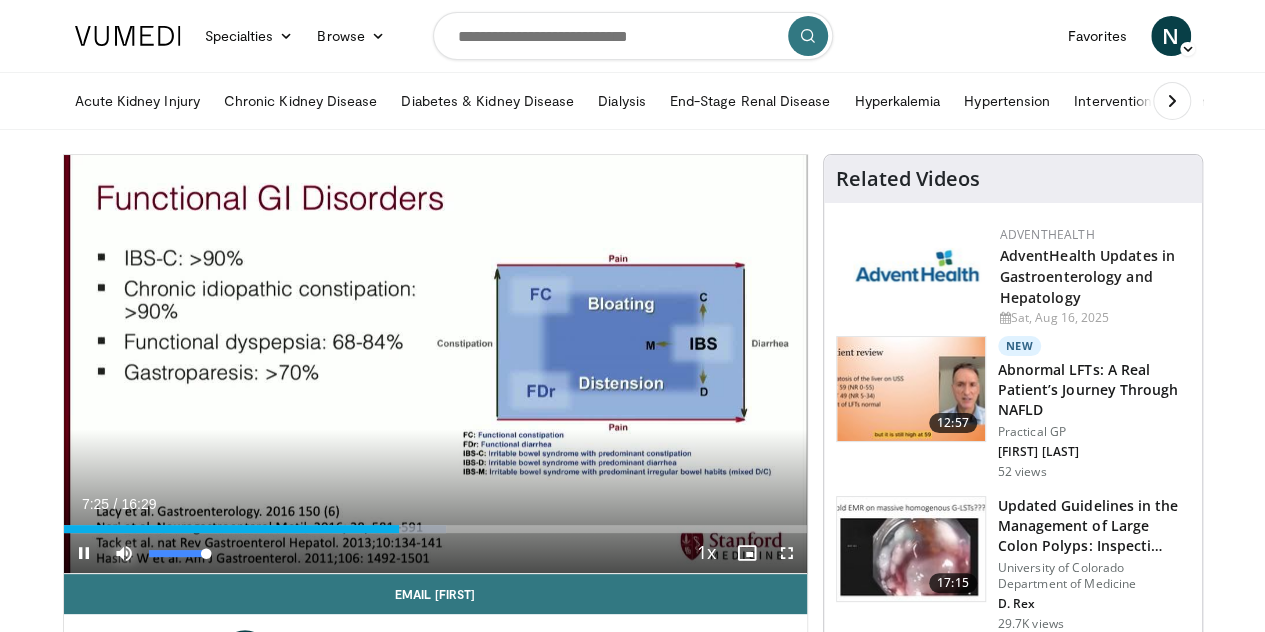 click at bounding box center (124, 553) 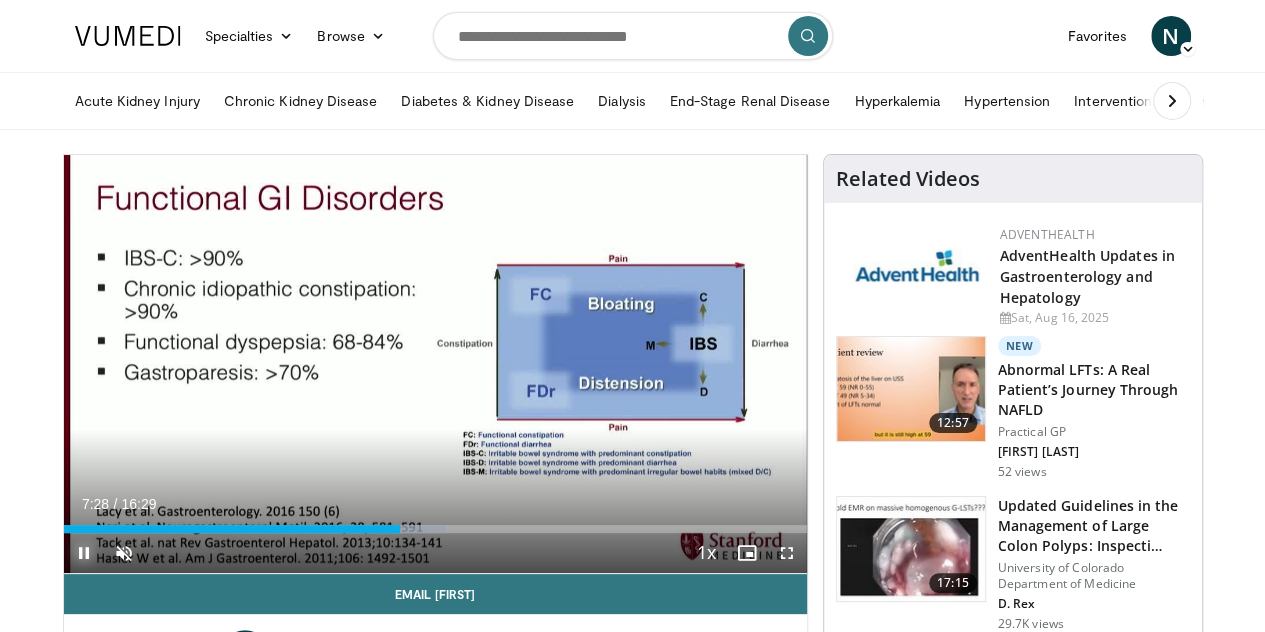 click at bounding box center (84, 553) 